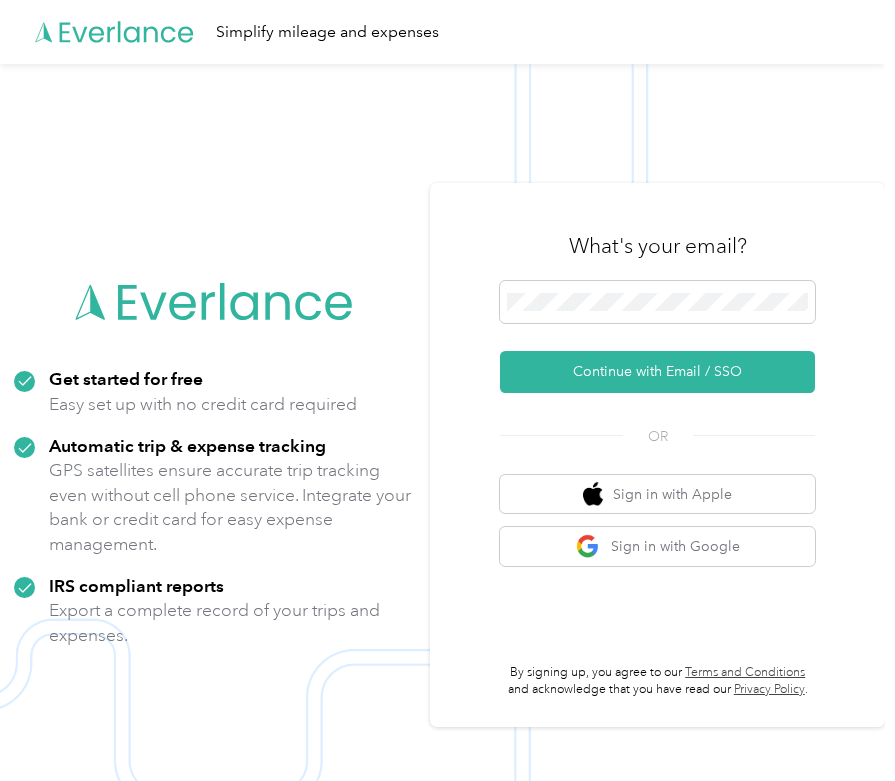 scroll, scrollTop: 0, scrollLeft: 0, axis: both 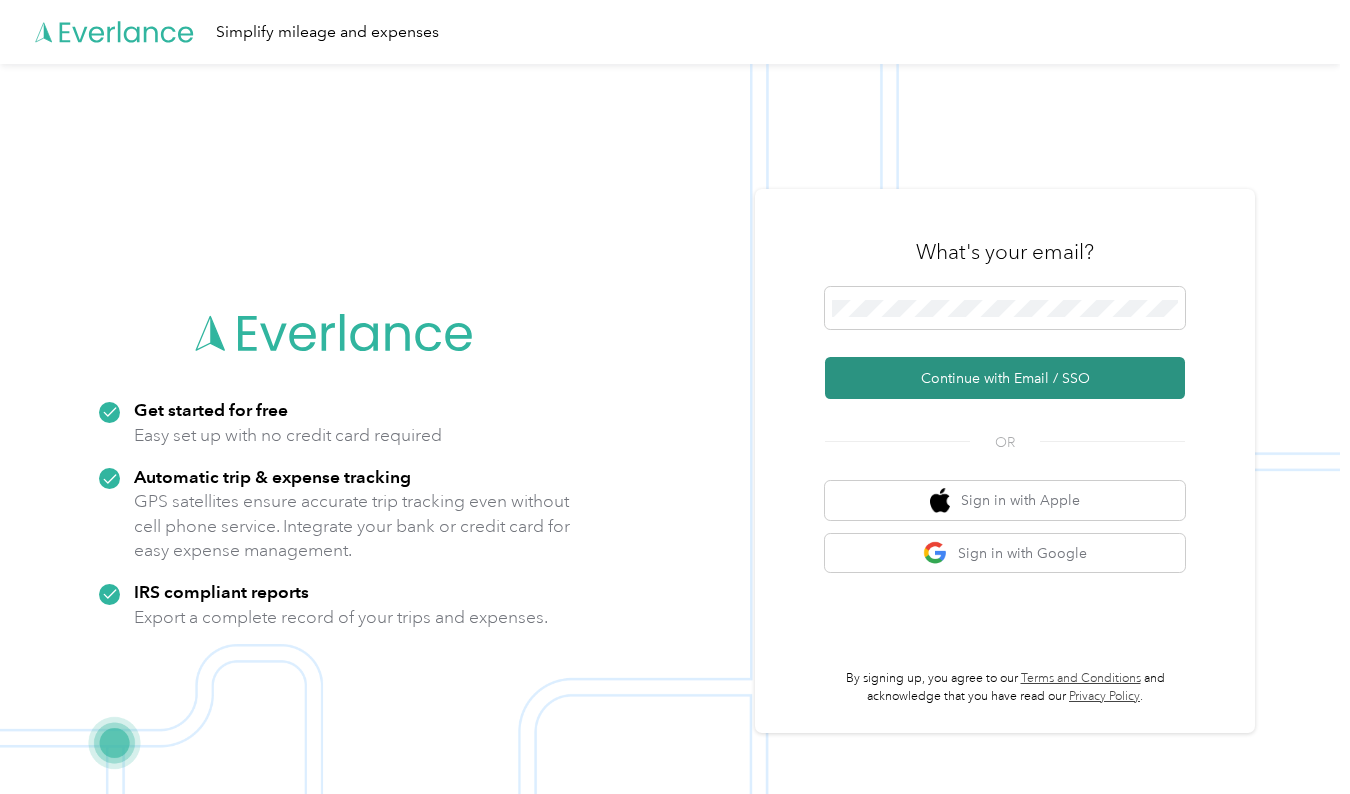 click on "Continue with Email / SSO" at bounding box center [1005, 378] 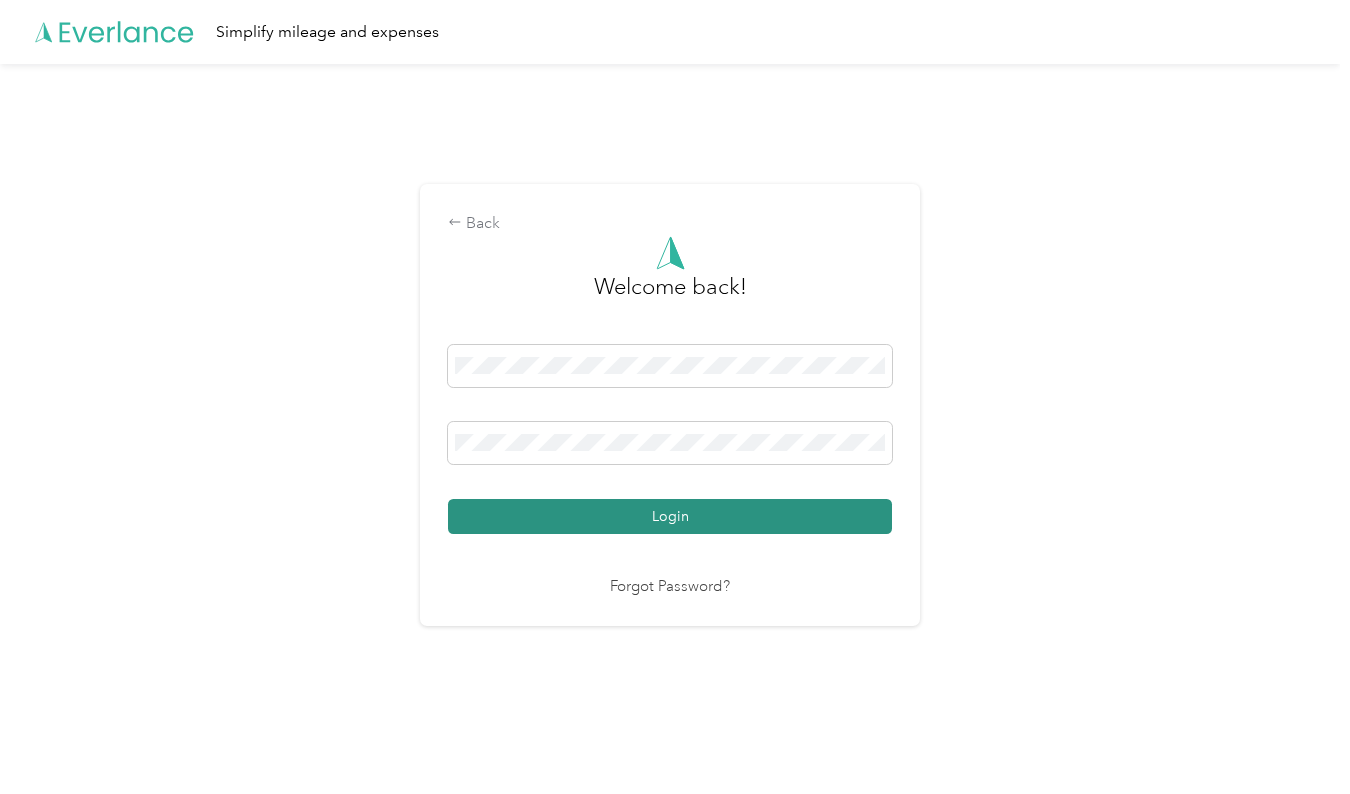 click on "Login" at bounding box center (670, 516) 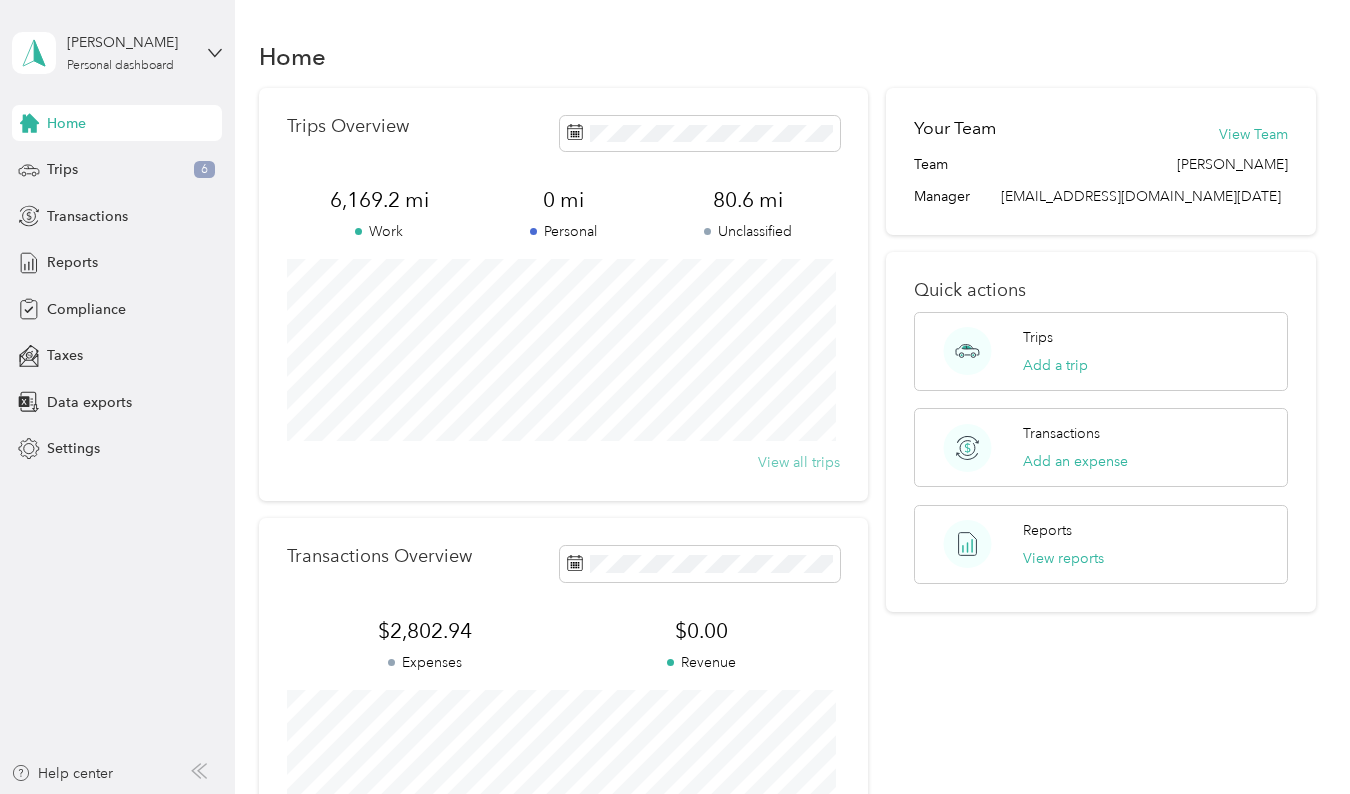 click on "View all trips" at bounding box center (799, 462) 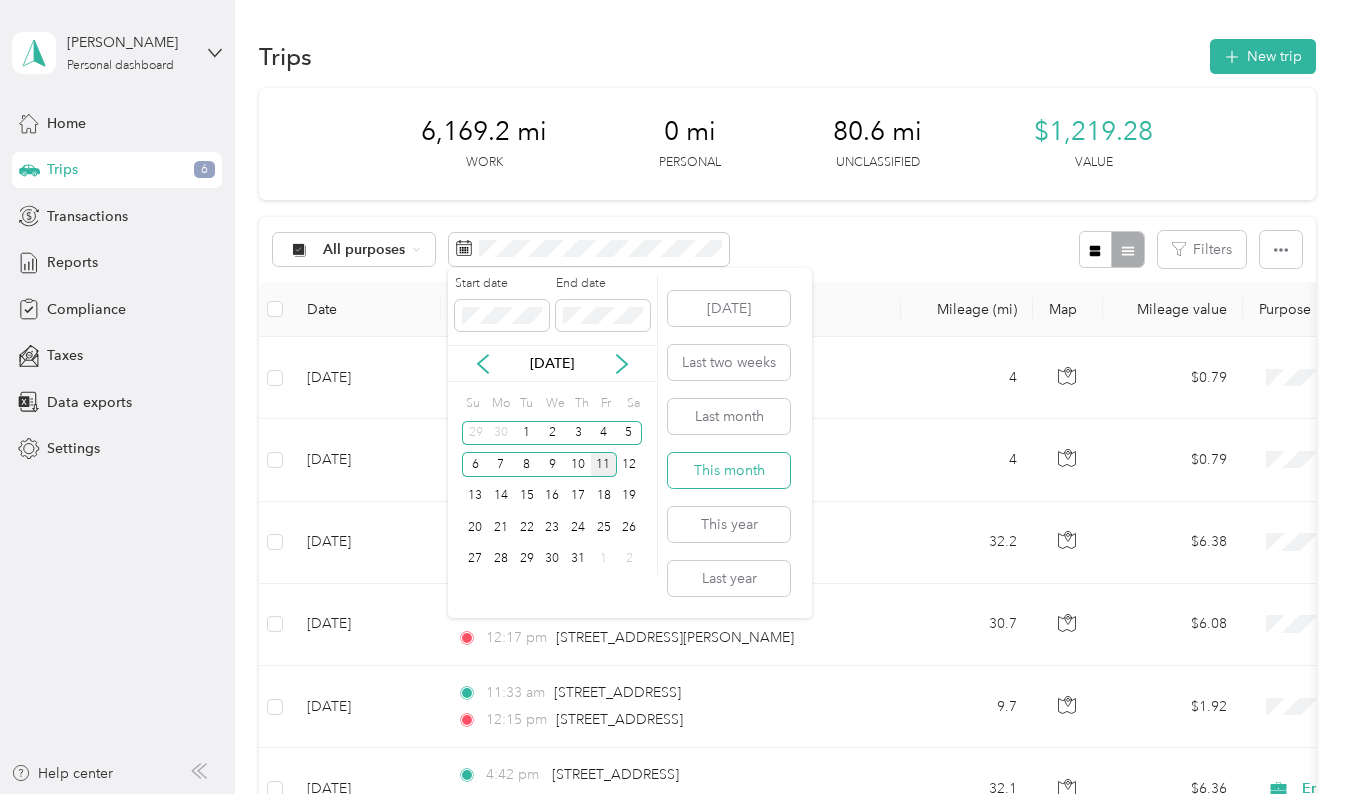click on "This month" at bounding box center [729, 470] 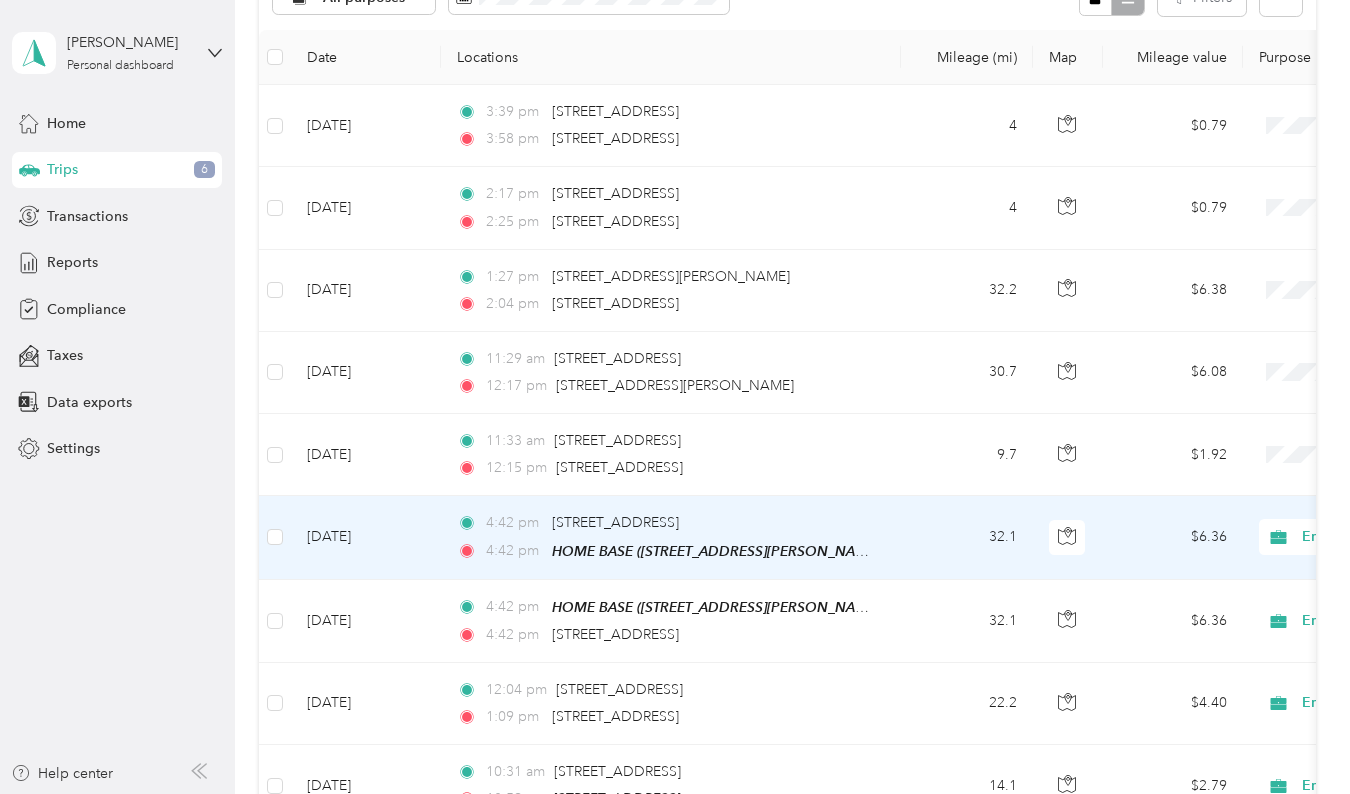 scroll, scrollTop: 250, scrollLeft: 0, axis: vertical 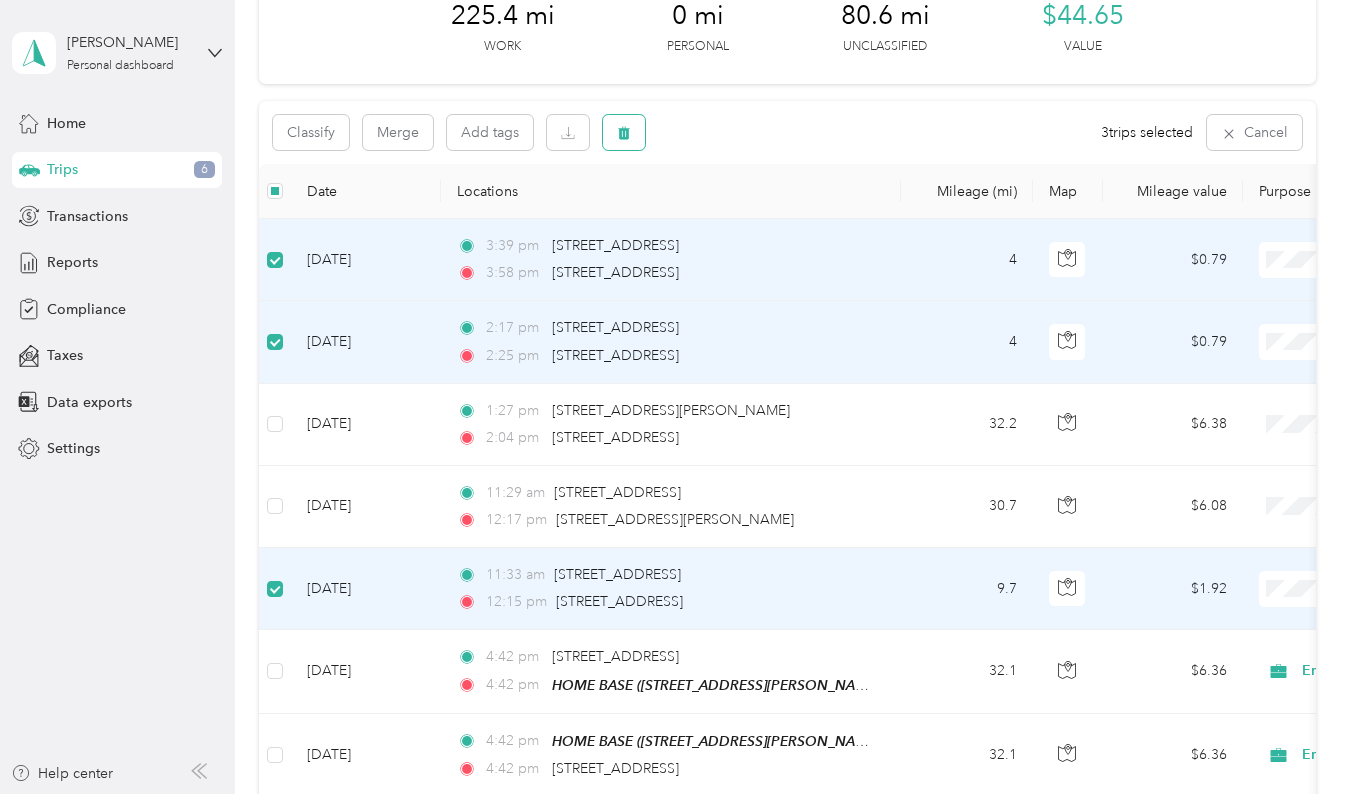 click 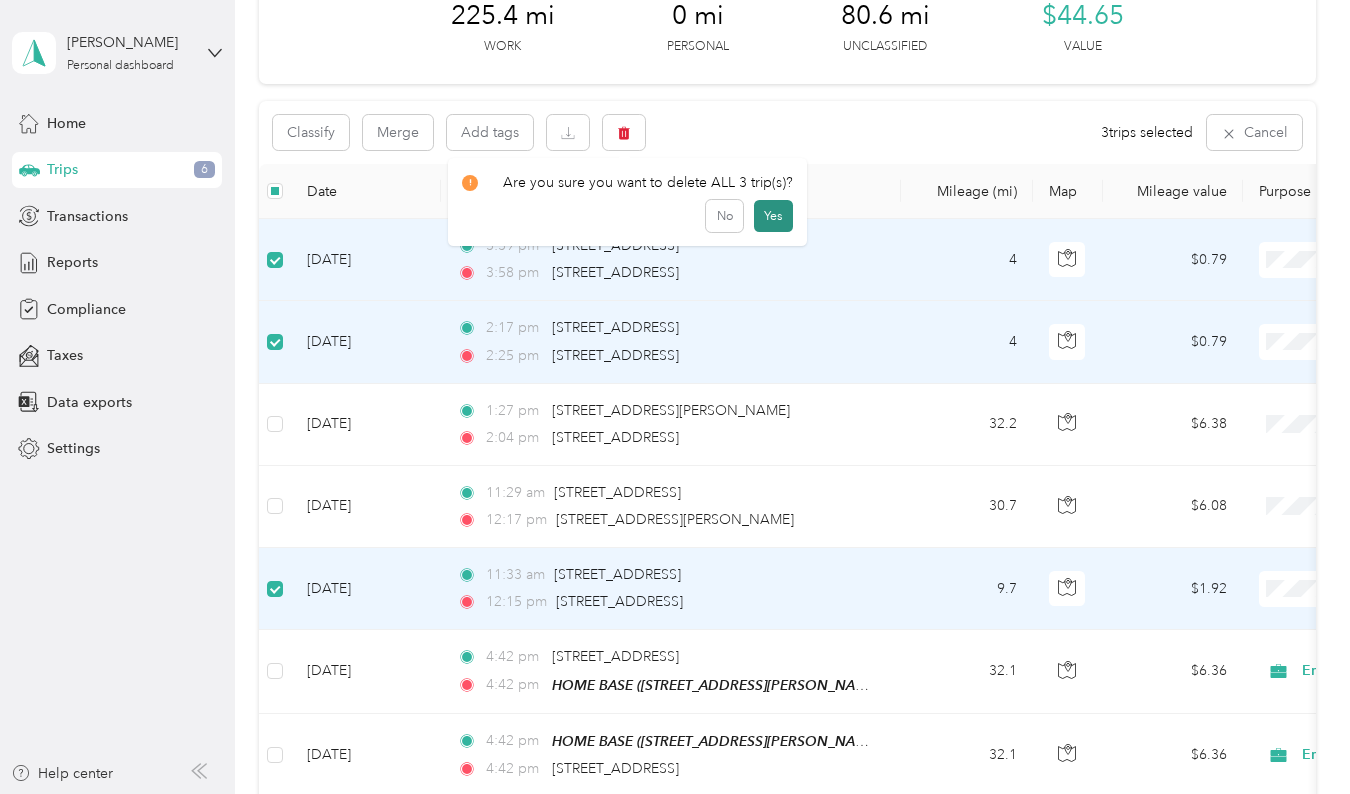 click on "Yes" at bounding box center [773, 216] 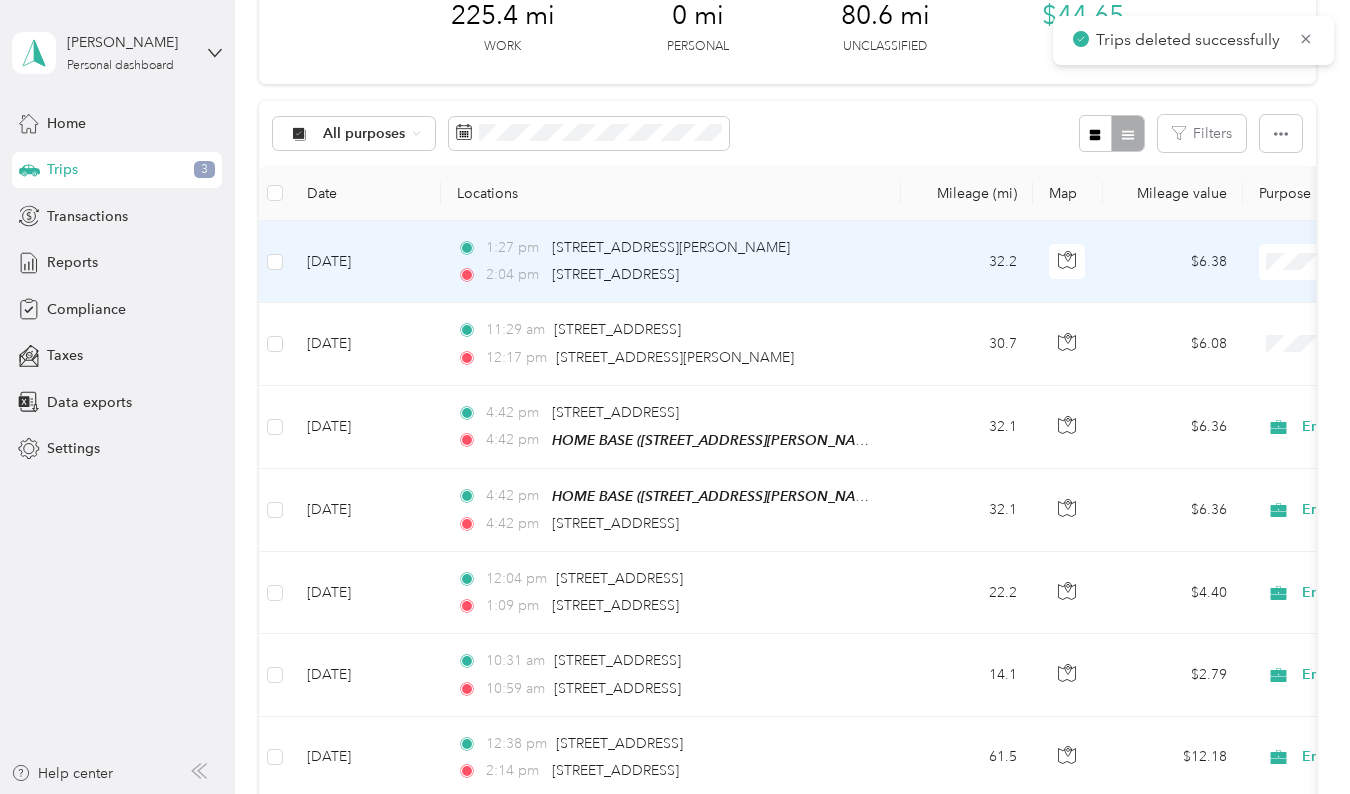 click on "Empire [DATE]" at bounding box center (1244, 298) 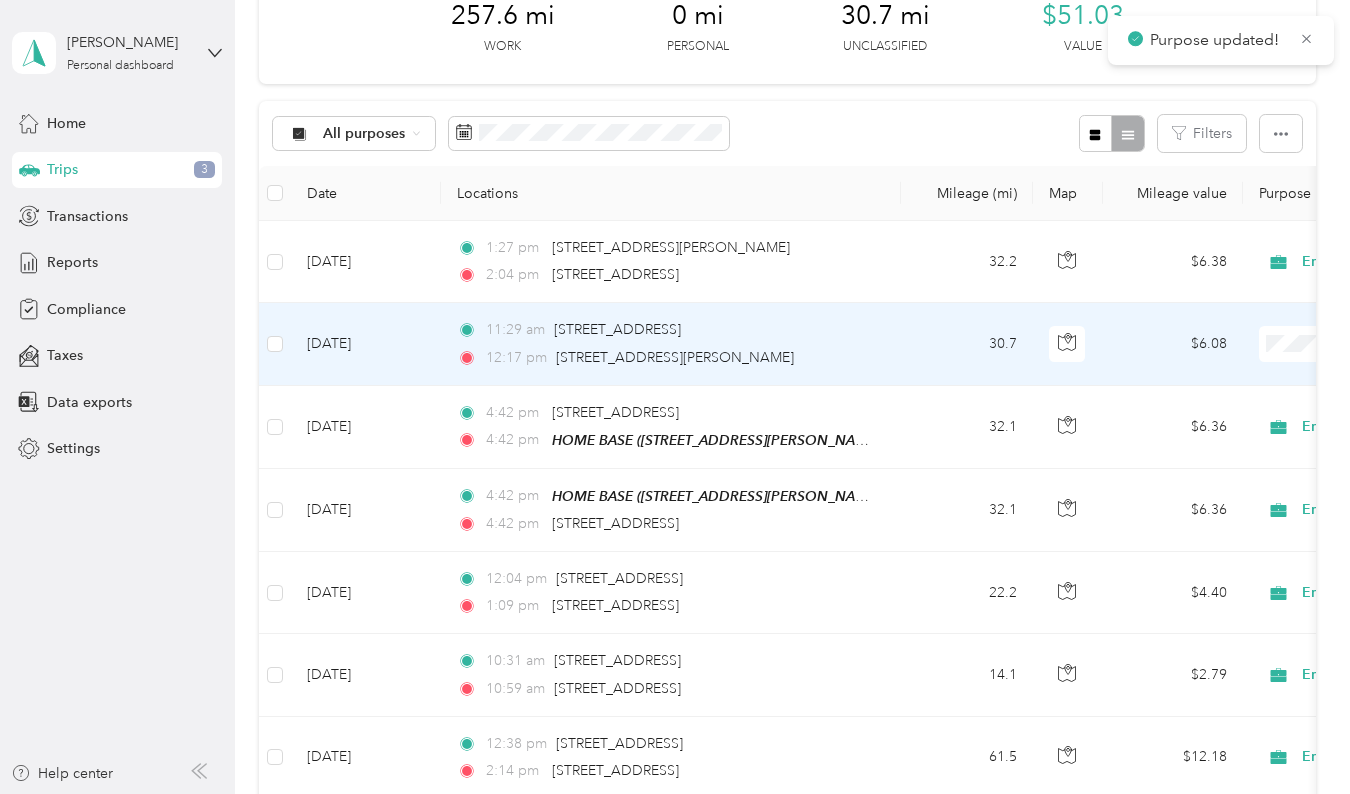 click on "Empire [DATE]" at bounding box center (1244, 373) 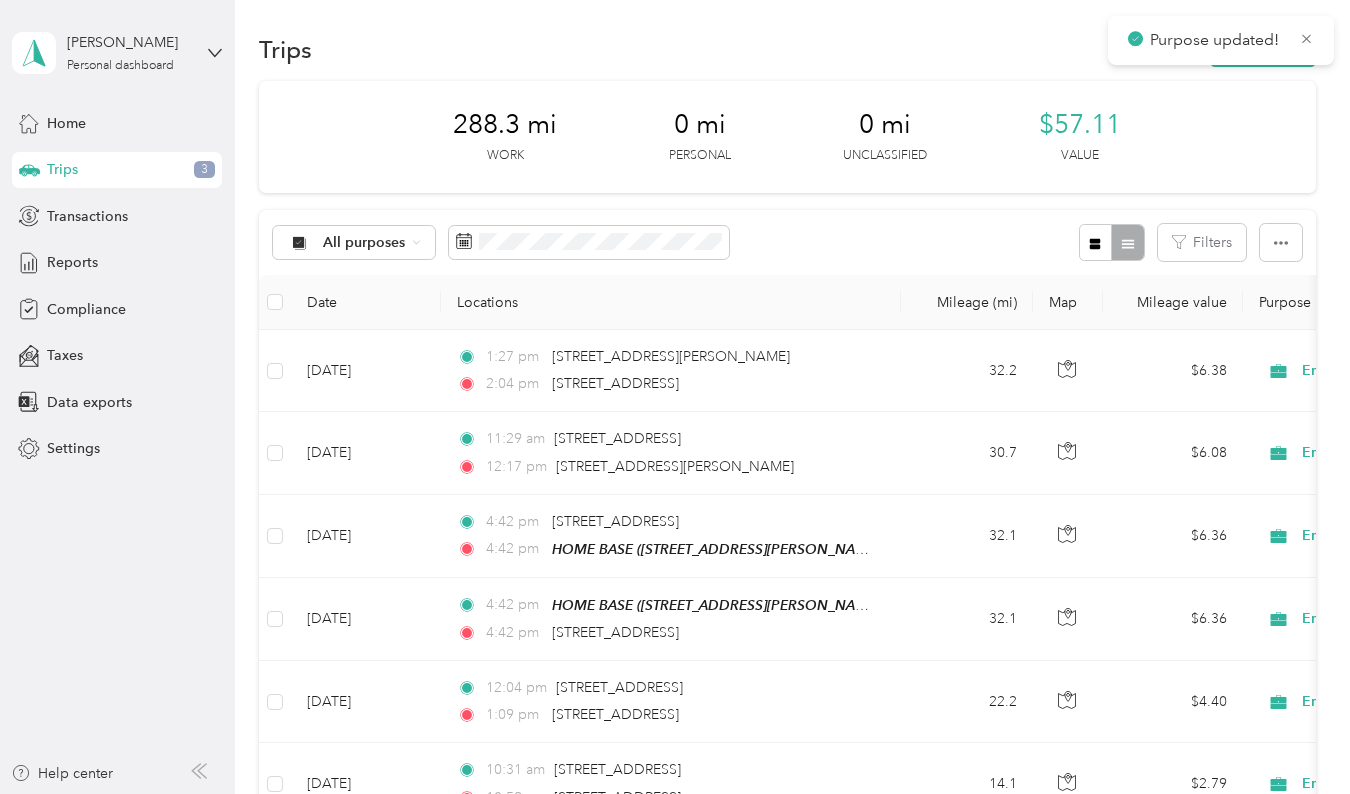 scroll, scrollTop: 0, scrollLeft: 0, axis: both 